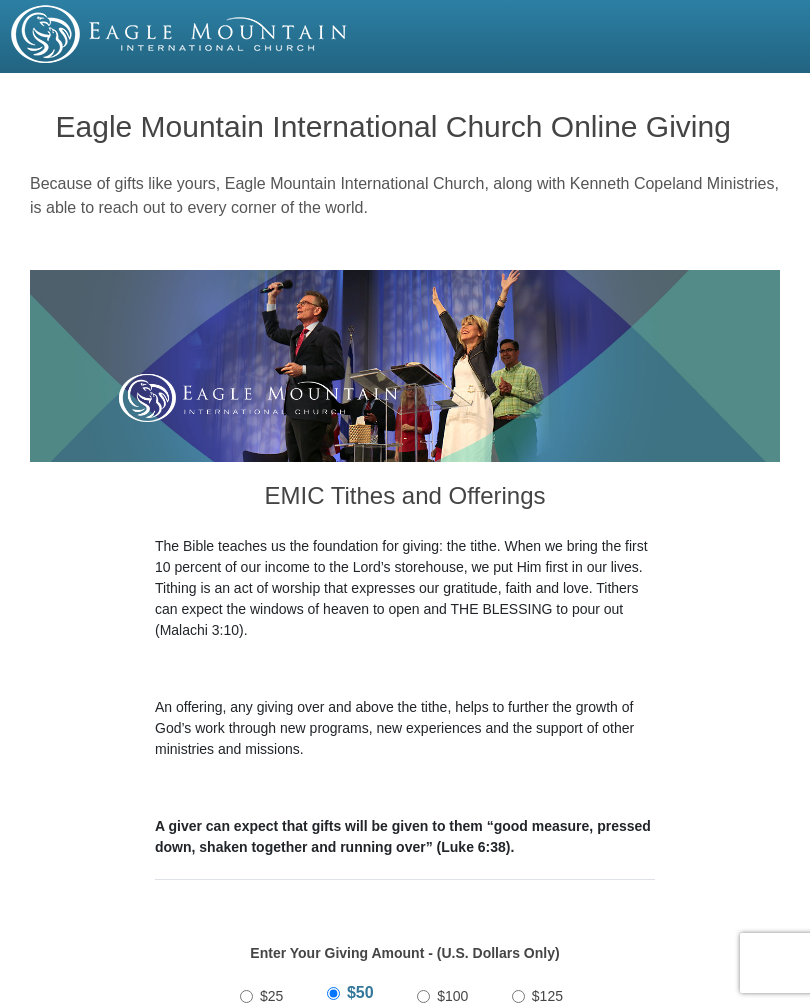select on "[STATE]" 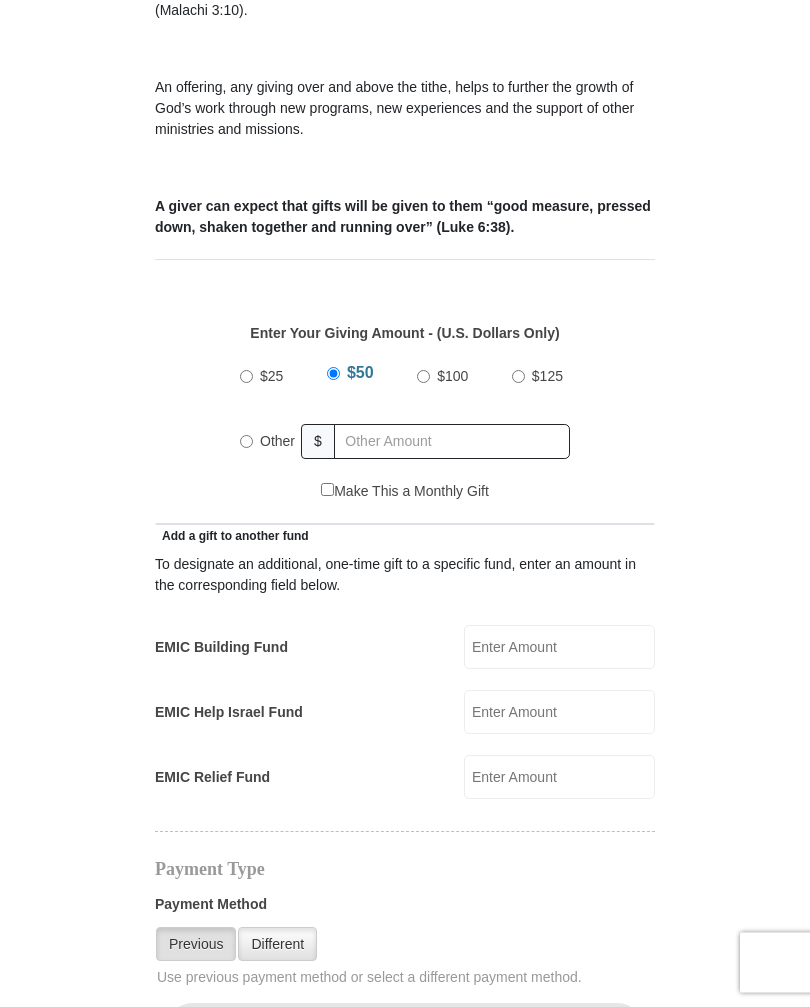 scroll, scrollTop: 621, scrollLeft: 0, axis: vertical 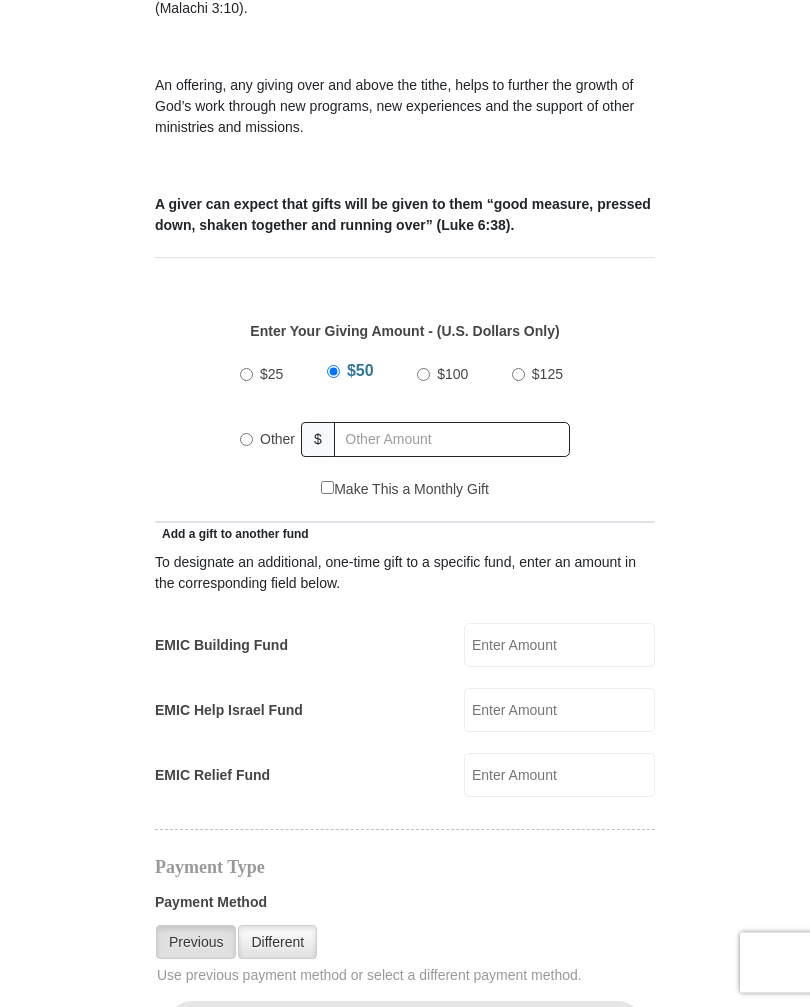 click on "Eagle Mountain International Church Online Giving
Because of gifts like yours, Eagle Mountain International Church, along with Kenneth Copeland Ministries, is able to reach out to every corner of the world.
EMIC Tithes and Offerings
The Bible teaches us the foundation for giving: the tithe. When we bring the first 10 percent of our income to the Lord’s storehouse, we put Him first in our lives. Tithing is an act of worship that expresses our gratitude, faith and love. Tithers can expect the windows of heaven to open and THE BLESSING to pour out (Malachi 3:10).
An offering, any giving over and above the tithe, helps to further the growth of God’s work through new programs, new experiences and the support of other ministries and missions.
$" at bounding box center [405, 790] 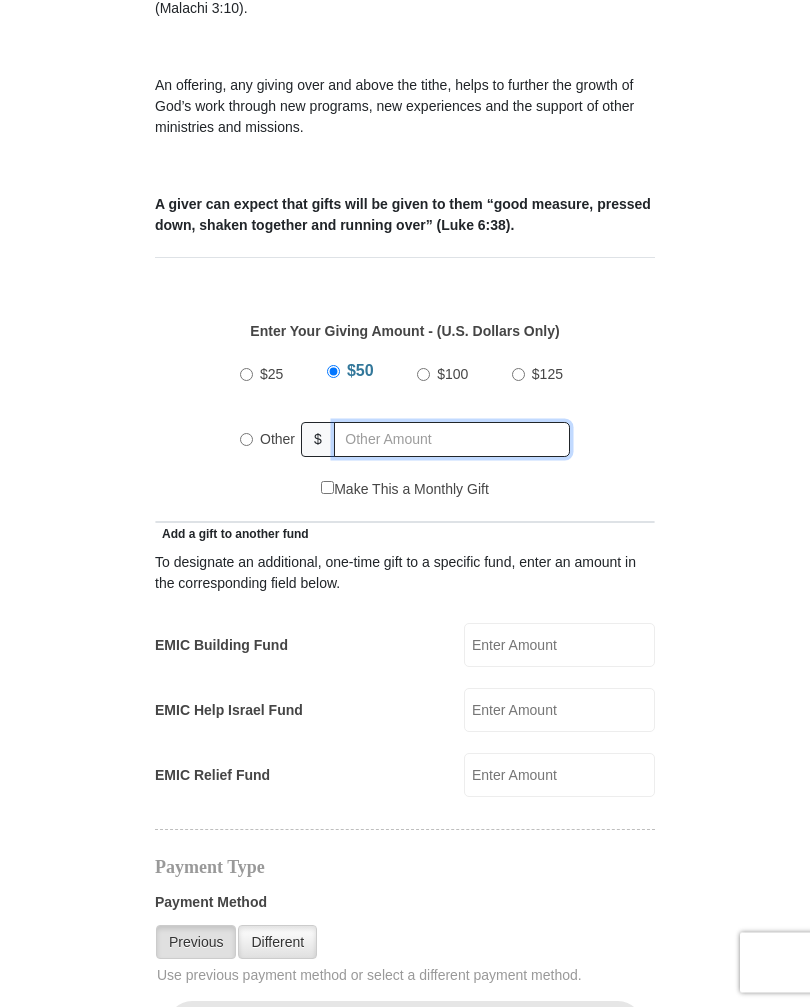 radio on "true" 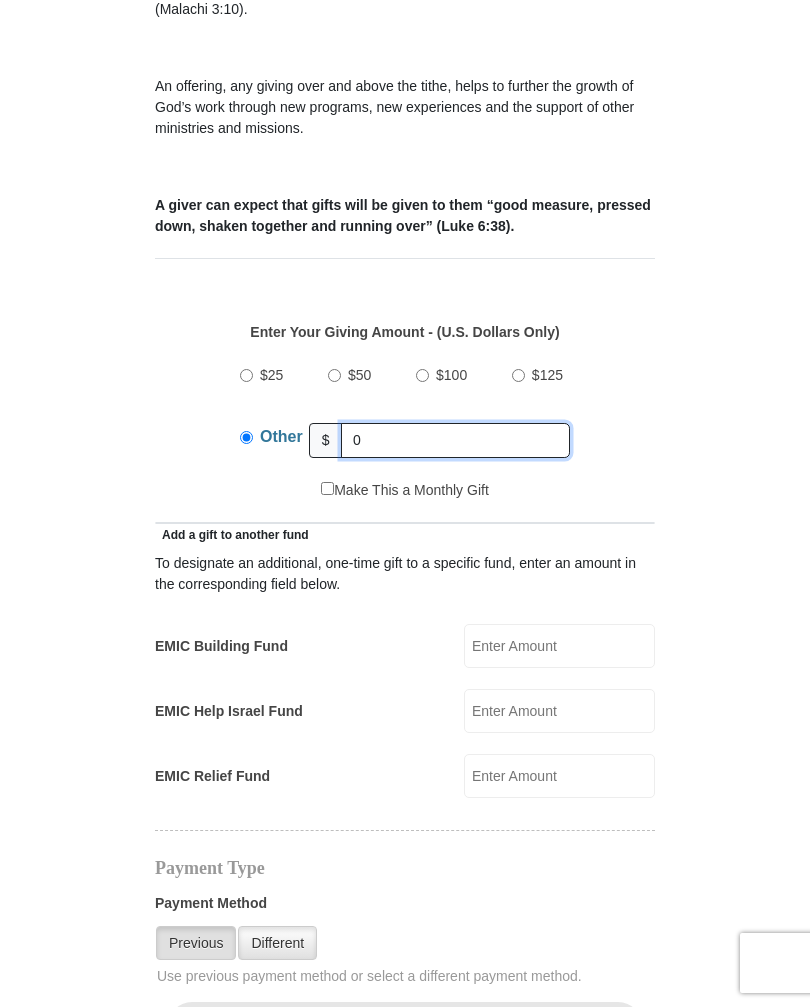 type on "0" 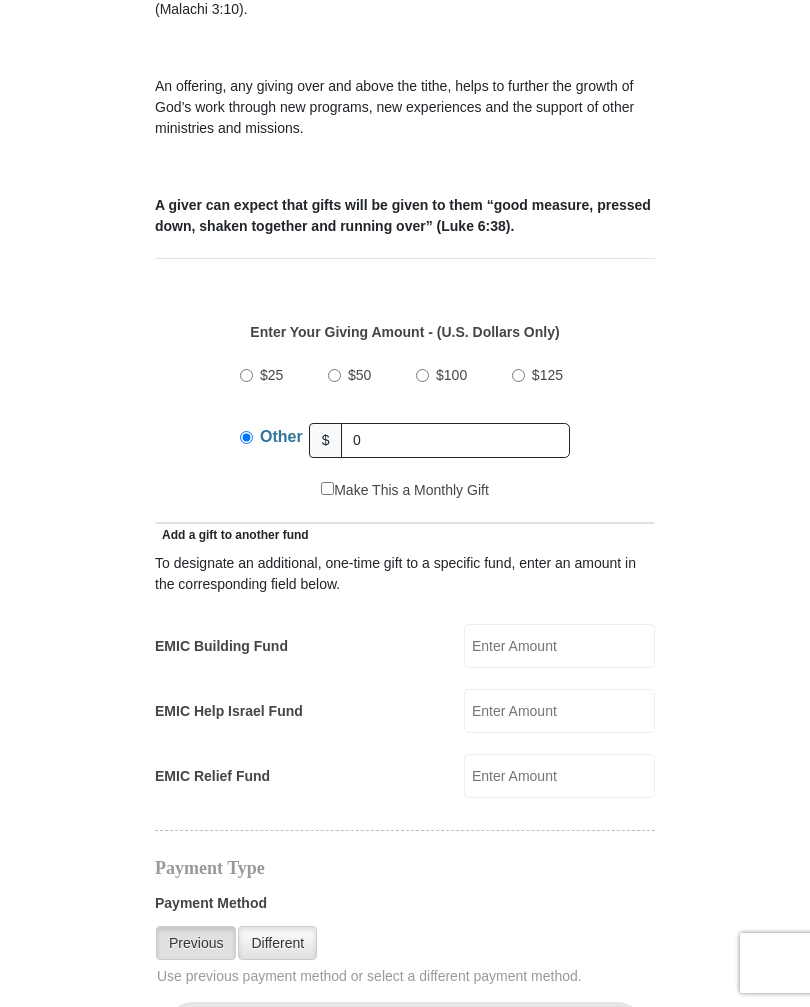click on "EMIC Building Fund
EMIC Building Fund
Amount must be a valid number
Make This a Monthly Gift
Give on This Day Each Month
1
2
3
4
5
6
7
8
9
10
11
12
13
14
15 16 17 18 19 20" at bounding box center (405, 646) 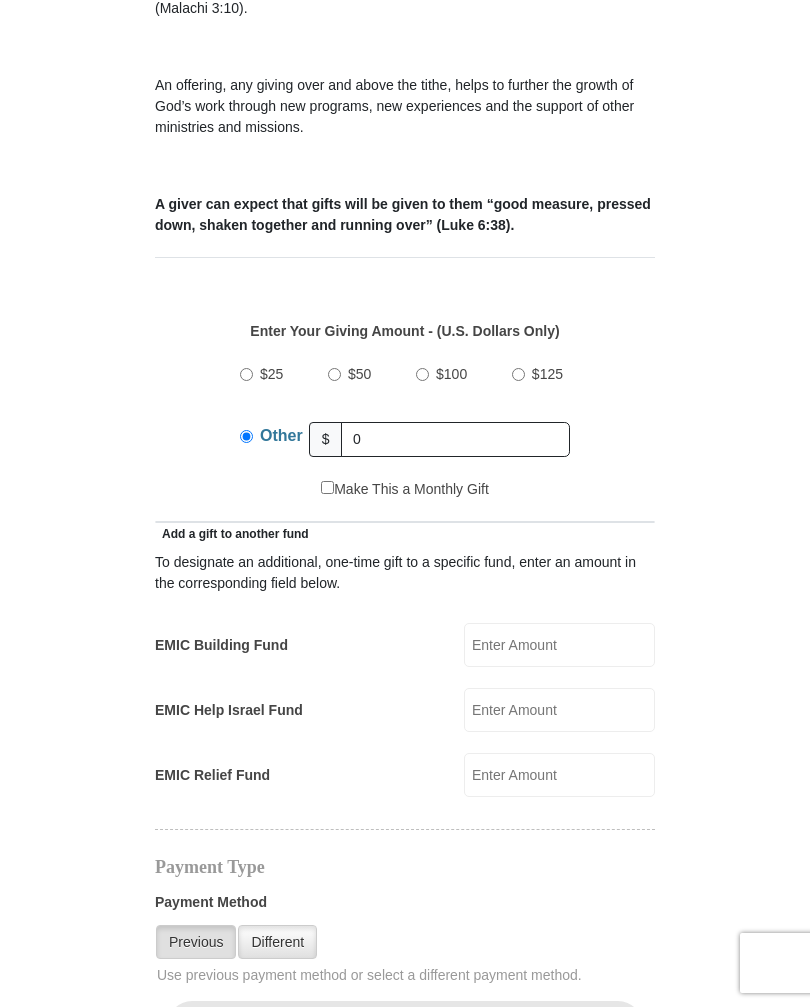 click on "Add a gift to another fund" at bounding box center [405, 533] 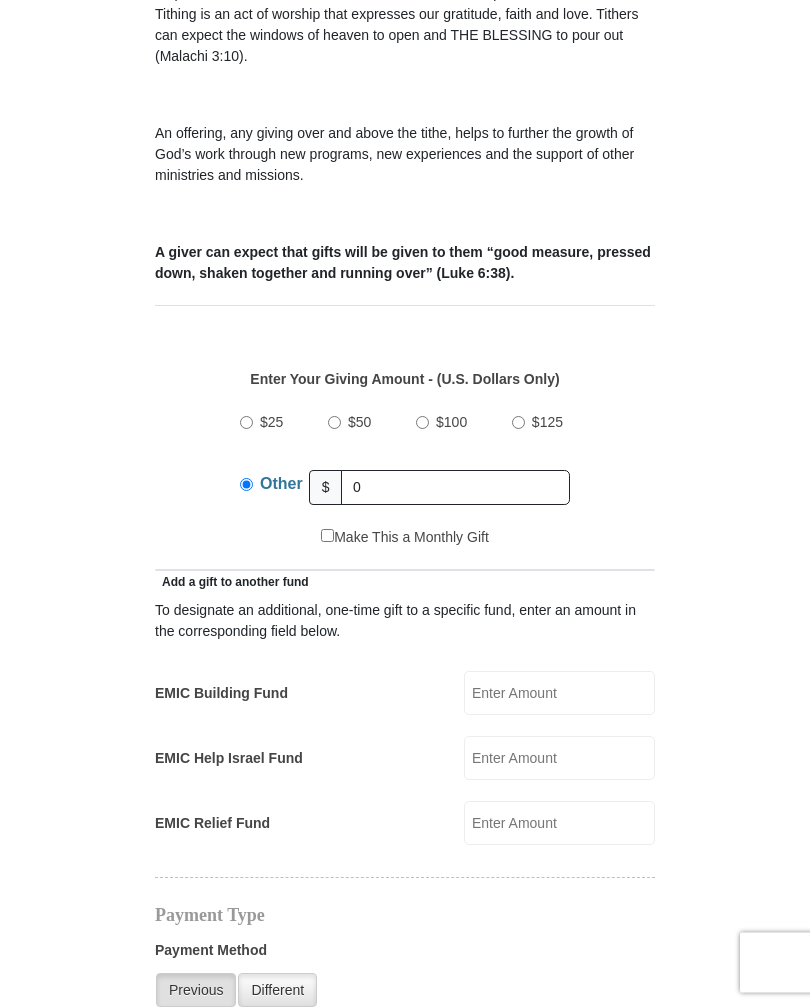 scroll, scrollTop: 574, scrollLeft: 0, axis: vertical 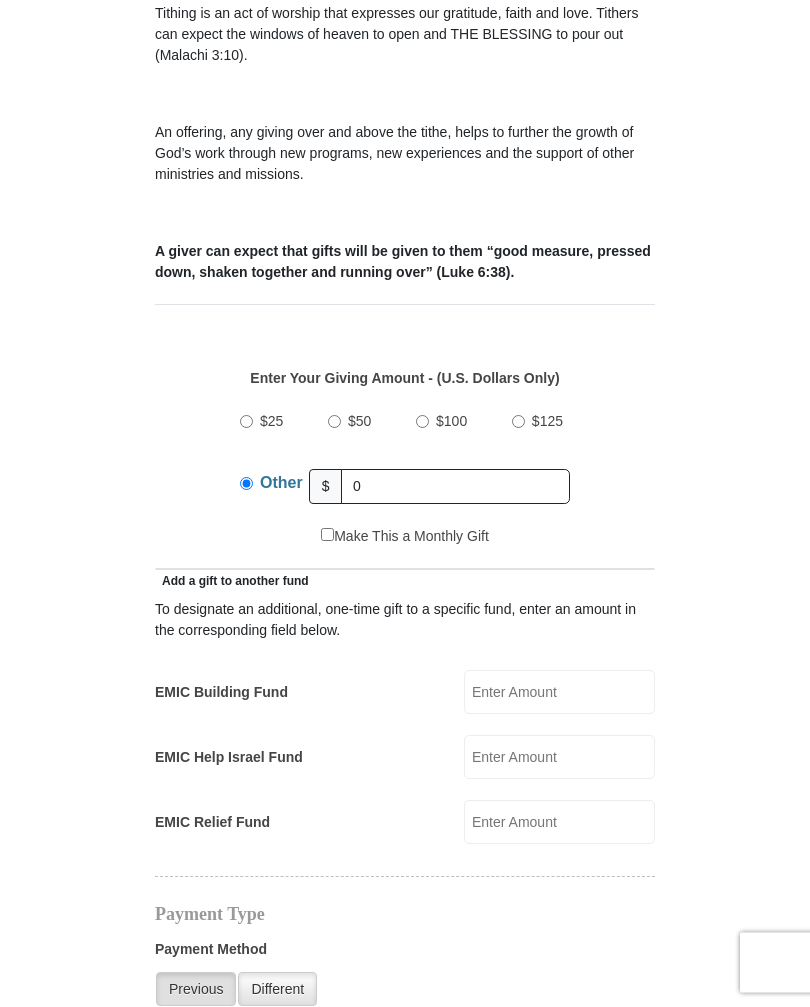 click on "EMIC Tithes and Offerings
The Bible teaches us the foundation for giving: the tithe. When we bring the first 10 percent of our income to the Lord’s storehouse, we put Him first in our lives. Tithing is an act of worship that expresses our gratitude, faith and love. Tithers can expect the windows of heaven to open and THE BLESSING to pour out (Malachi 3:10).
An offering, any giving over and above the tithe, helps to further the growth of God’s work through new programs, new experiences and the support of other ministries and missions.
A giver can expect that gifts will be given to them “good measure, pressed down, shaken together and running over” (Luke 6:38).
Enter Your Giving Amount - (U.S. Dollars Only)
Amount must be a valid number" at bounding box center [405, 1028] 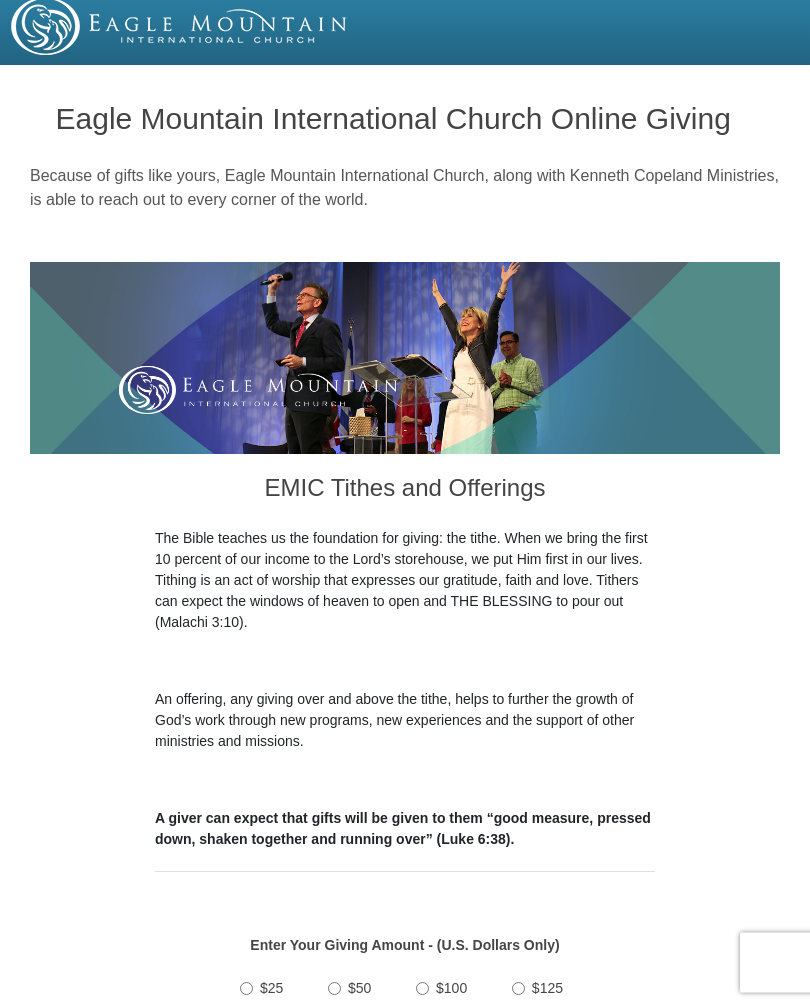 scroll, scrollTop: 0, scrollLeft: 0, axis: both 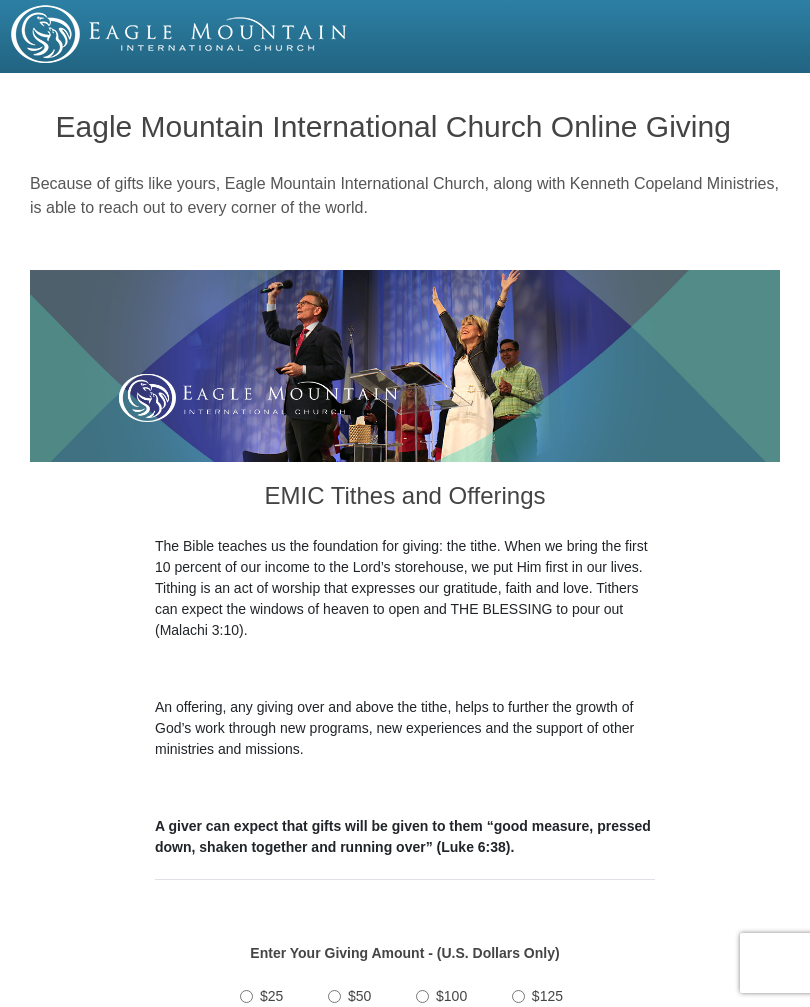 click on "EMIC Tithes and Offerings" at bounding box center [405, 499] 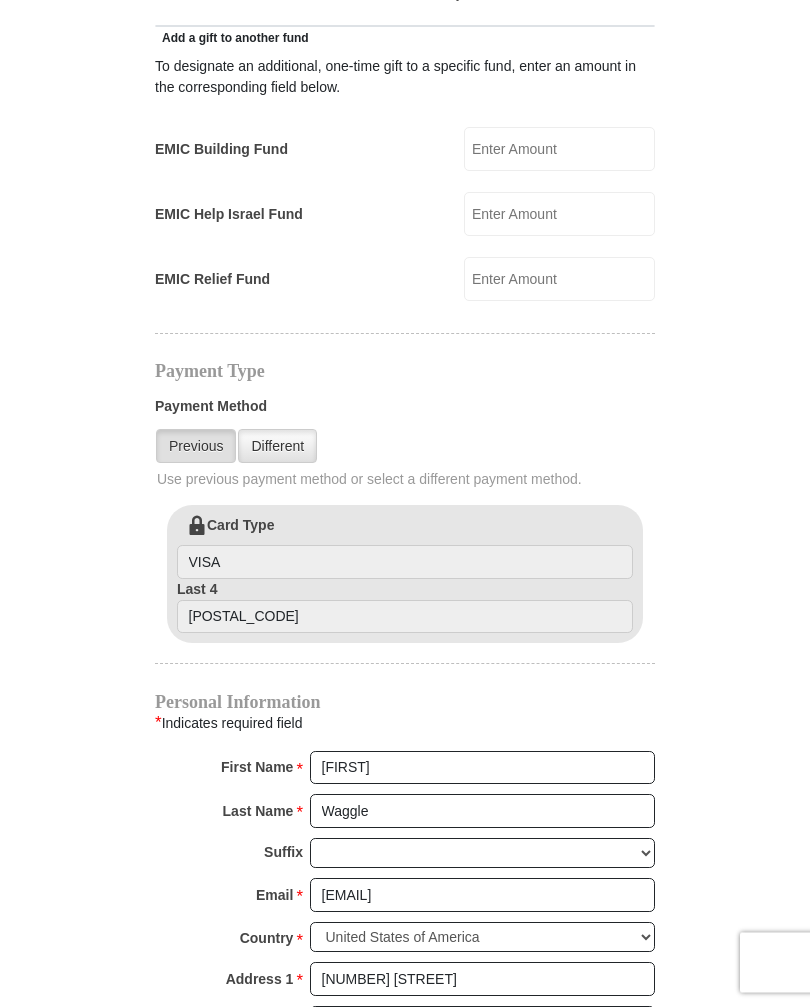 scroll, scrollTop: 1118, scrollLeft: 0, axis: vertical 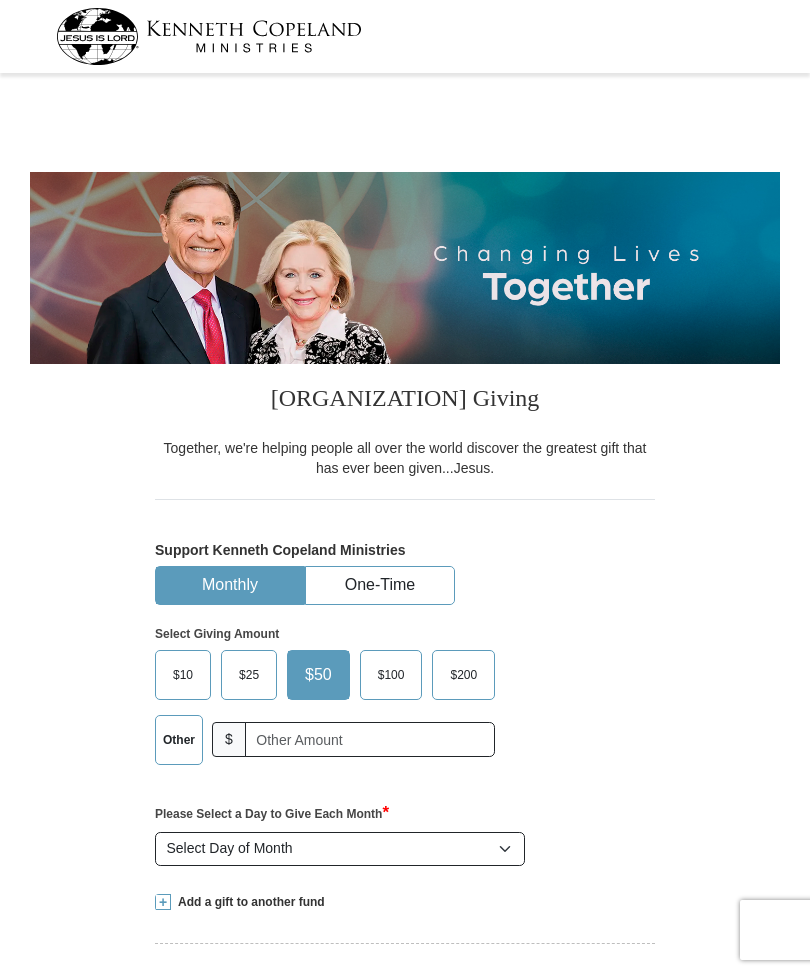 select on "[STATE]" 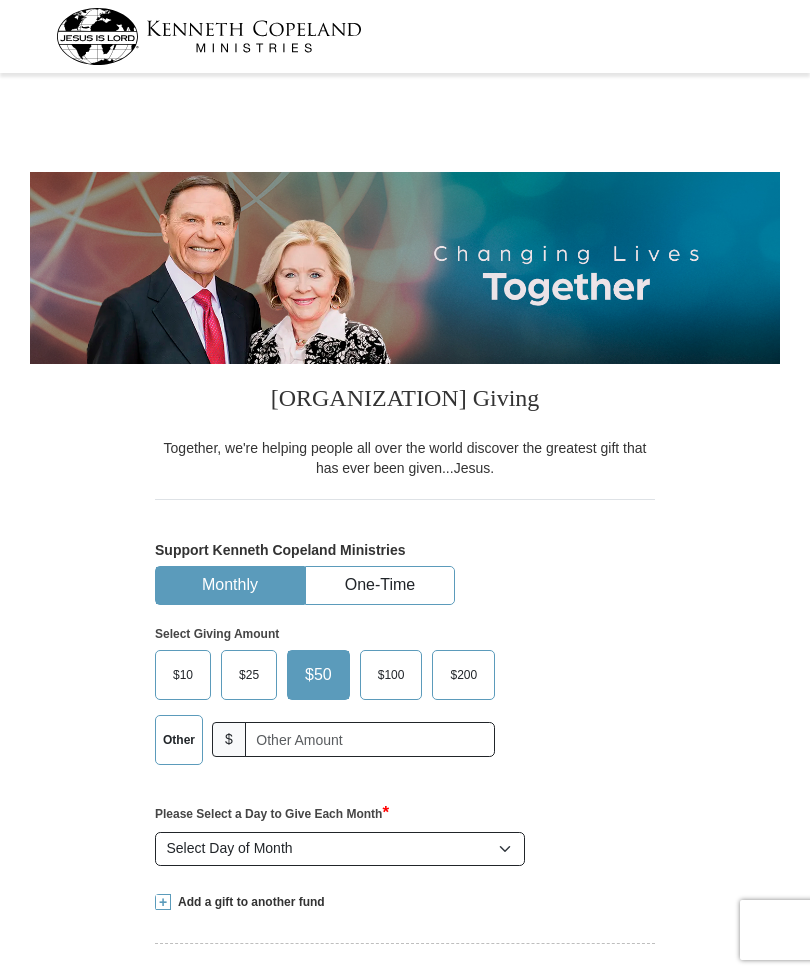 scroll, scrollTop: 0, scrollLeft: 0, axis: both 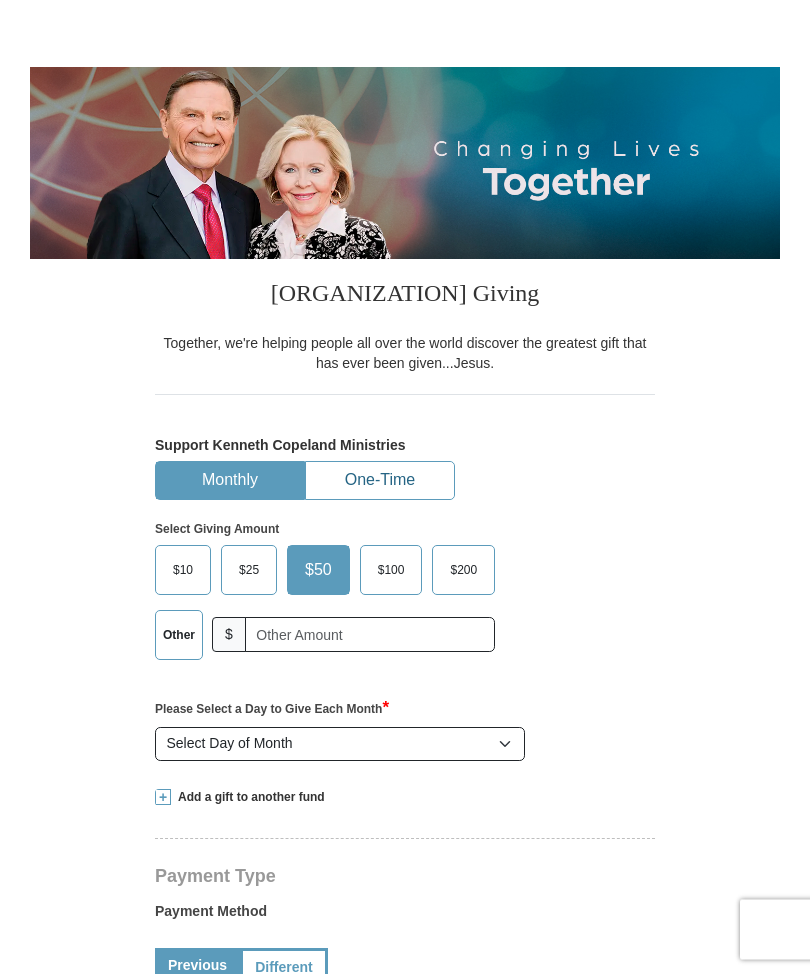click on "One-Time" at bounding box center [380, 481] 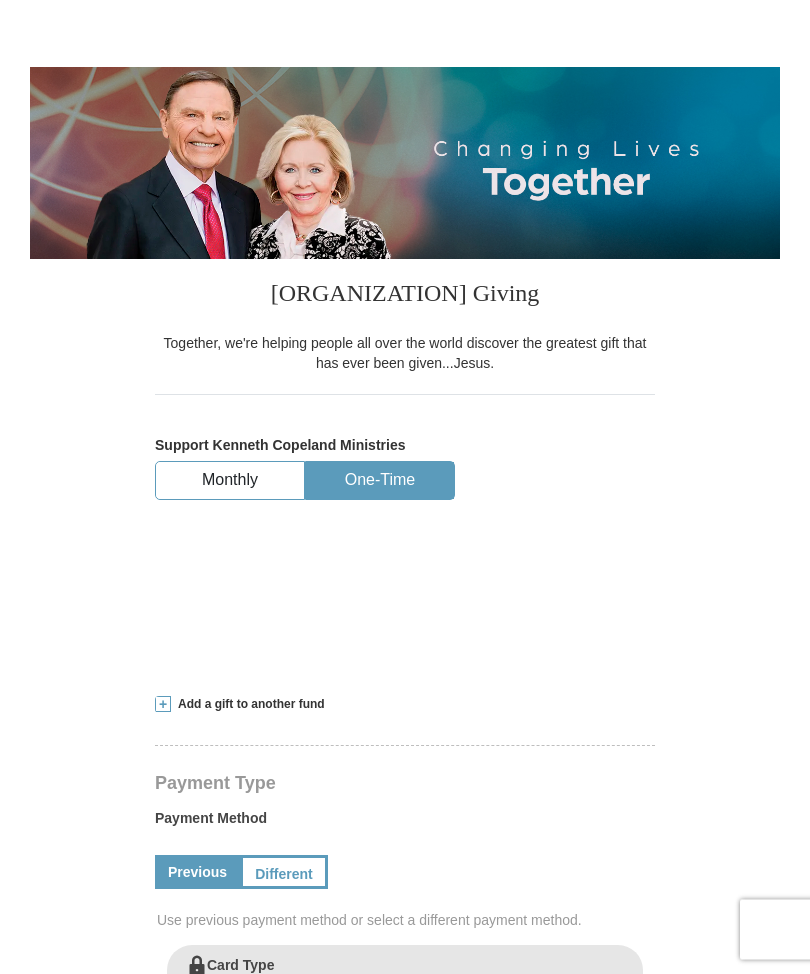 scroll, scrollTop: 105, scrollLeft: 0, axis: vertical 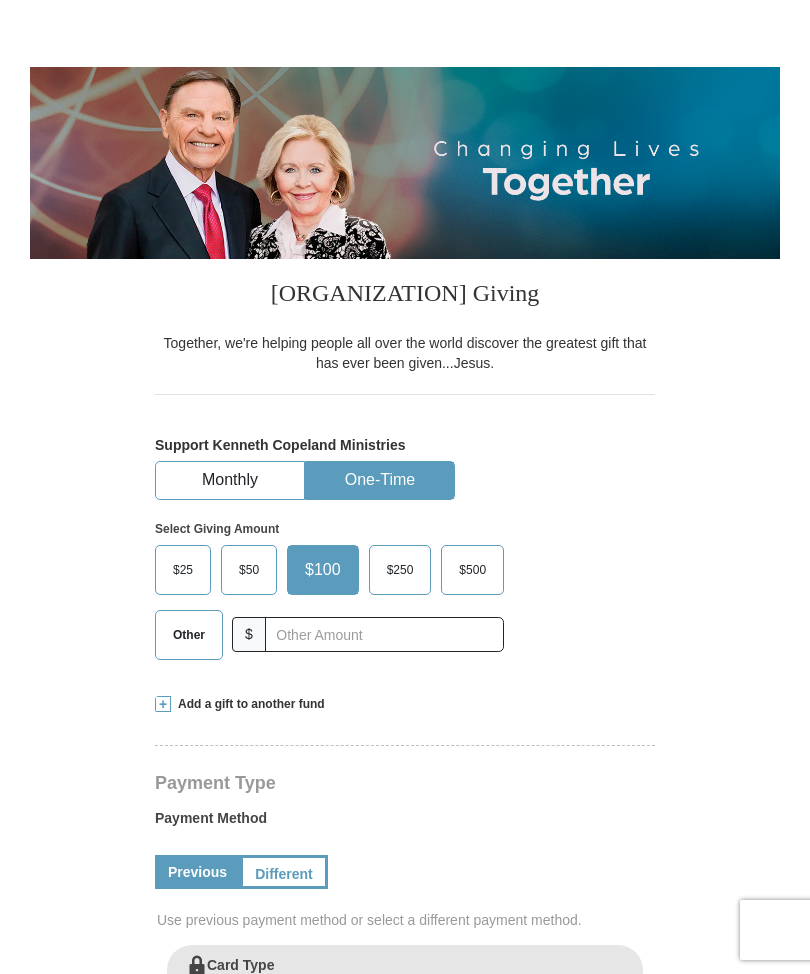 click on "Other" at bounding box center (189, 635) 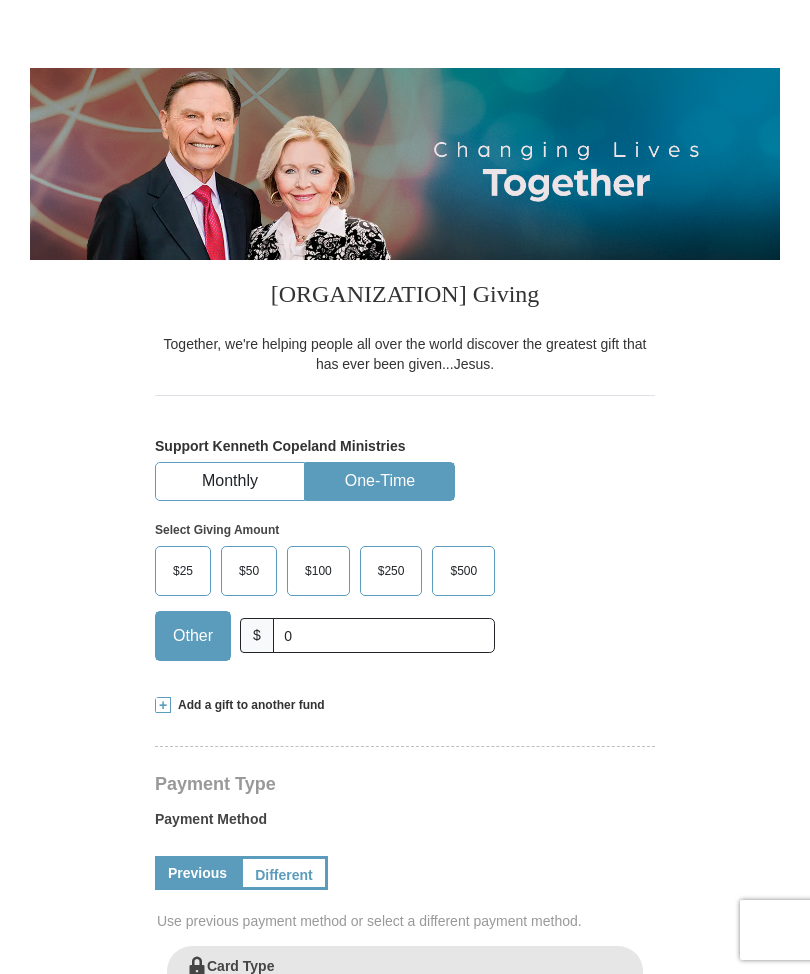 scroll, scrollTop: 105, scrollLeft: 0, axis: vertical 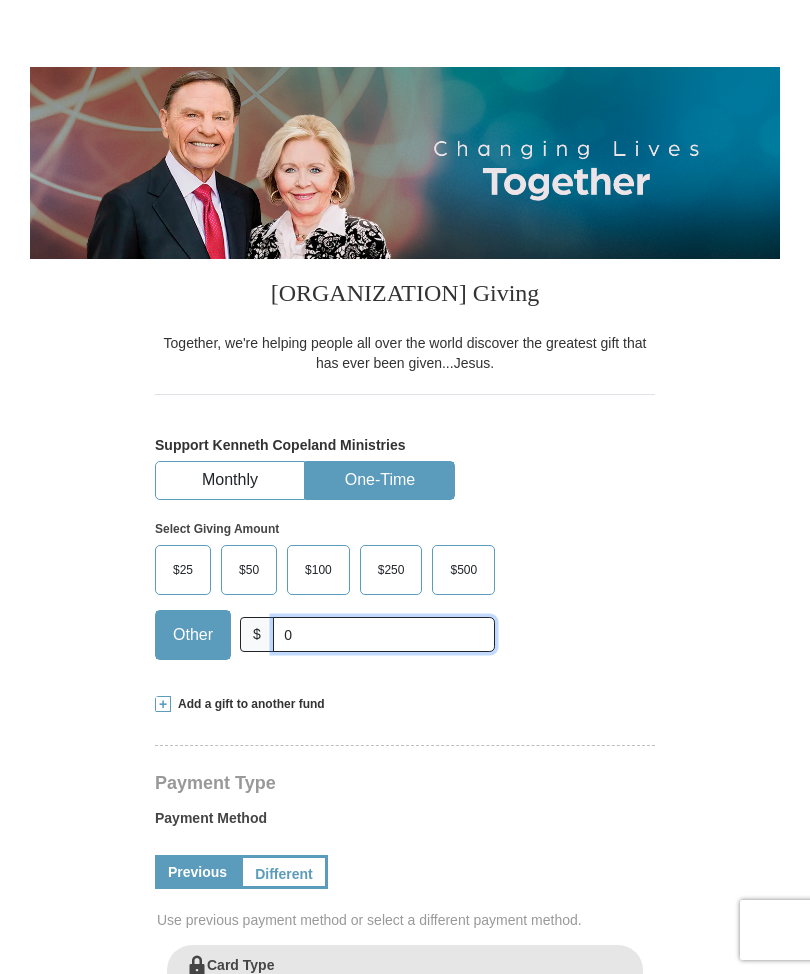 type on "0" 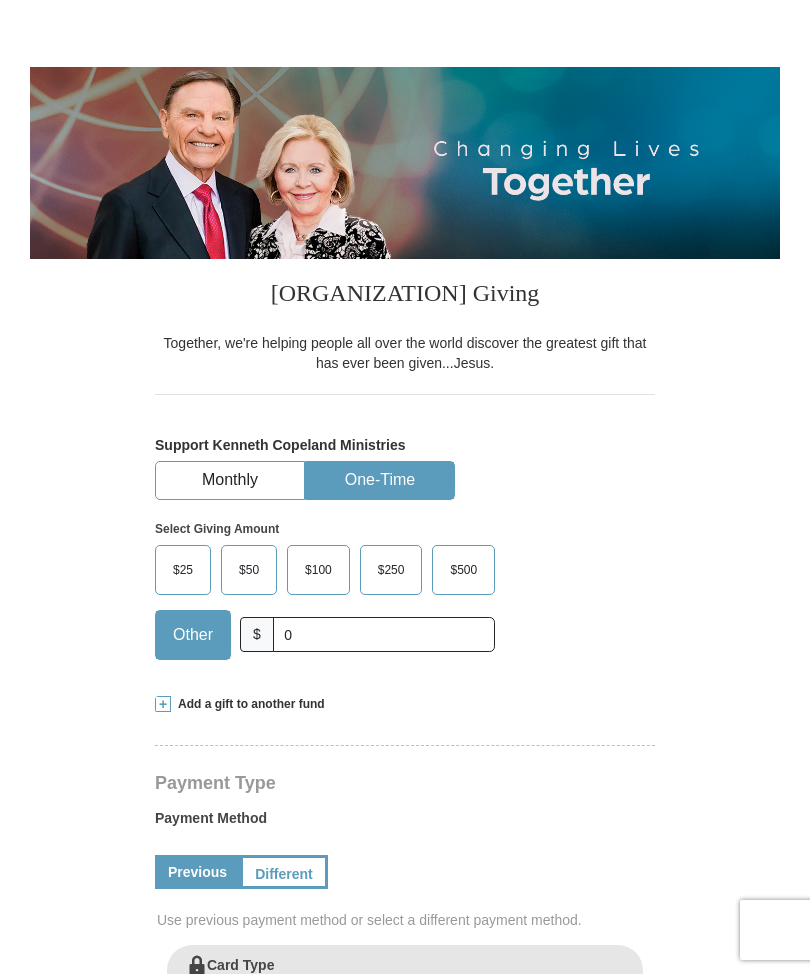 click on "Add a gift to another fund" at bounding box center [248, 704] 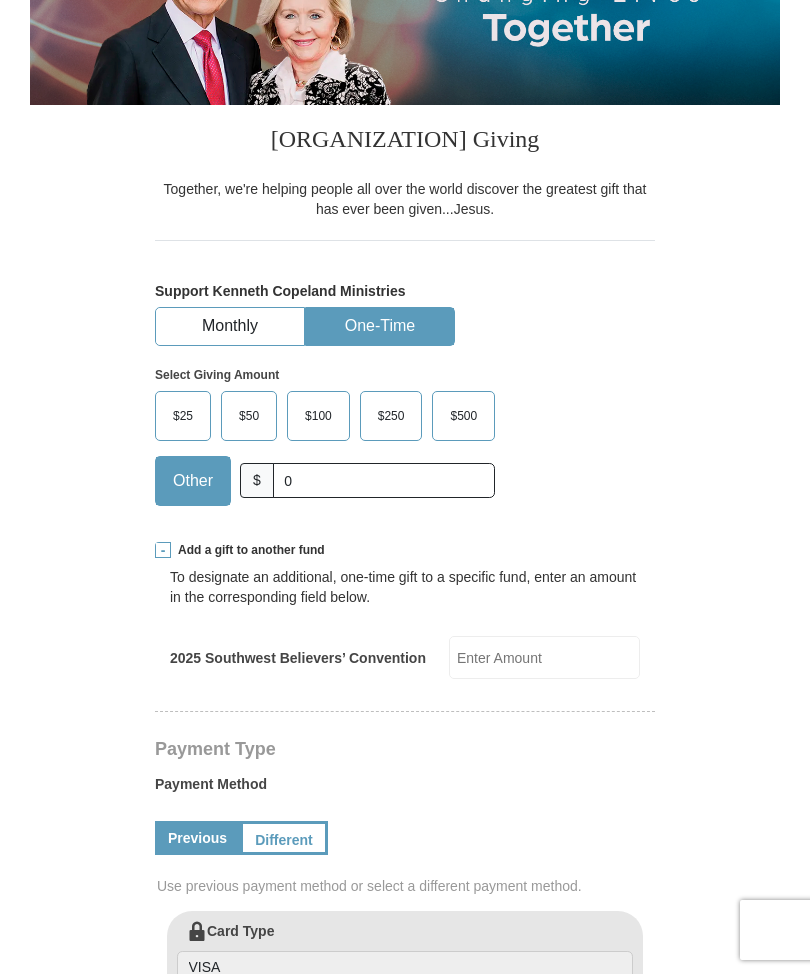 scroll, scrollTop: 257, scrollLeft: 0, axis: vertical 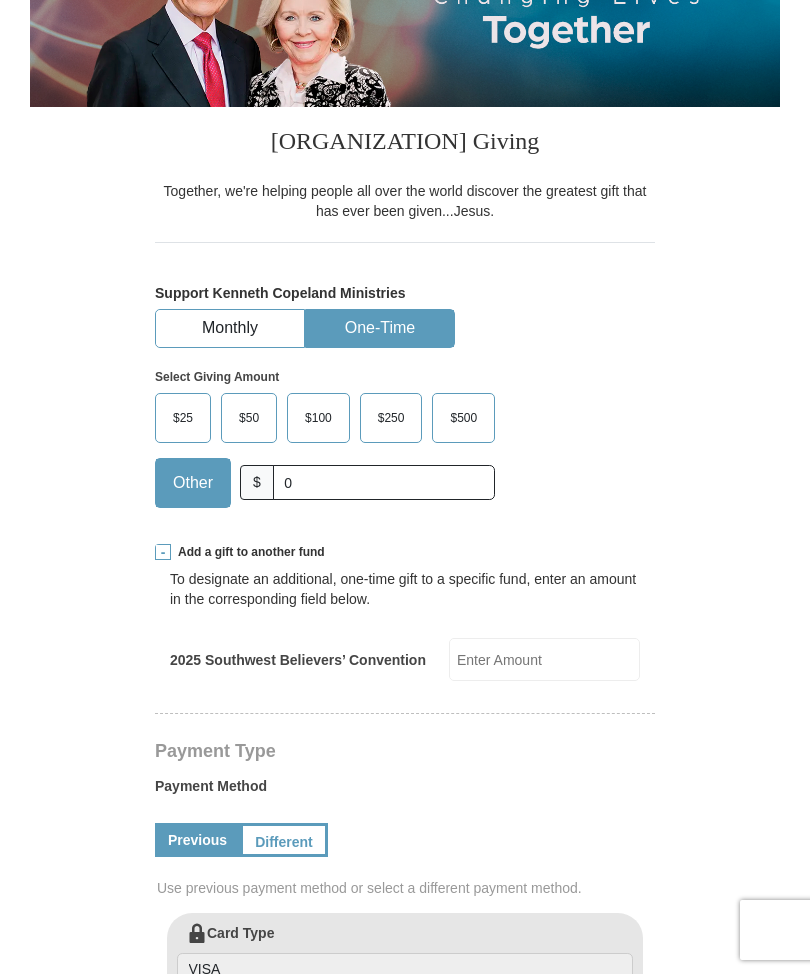 click on "Add a gift to another fund" at bounding box center (248, 552) 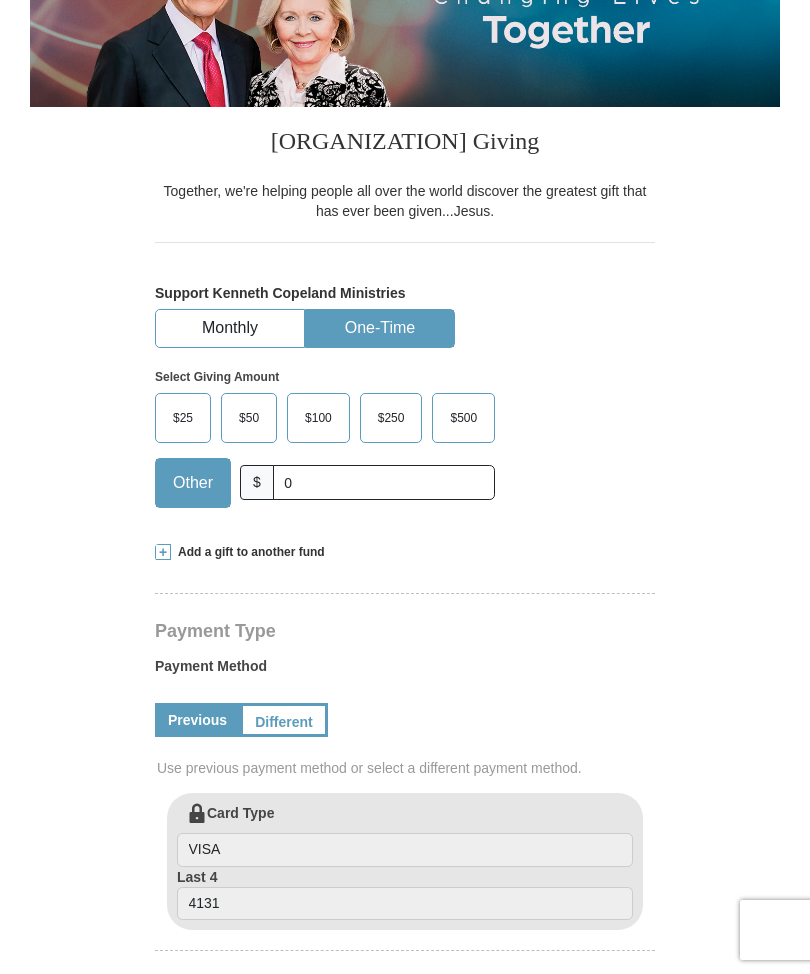 click on "Add a gift to another fund" at bounding box center (248, 552) 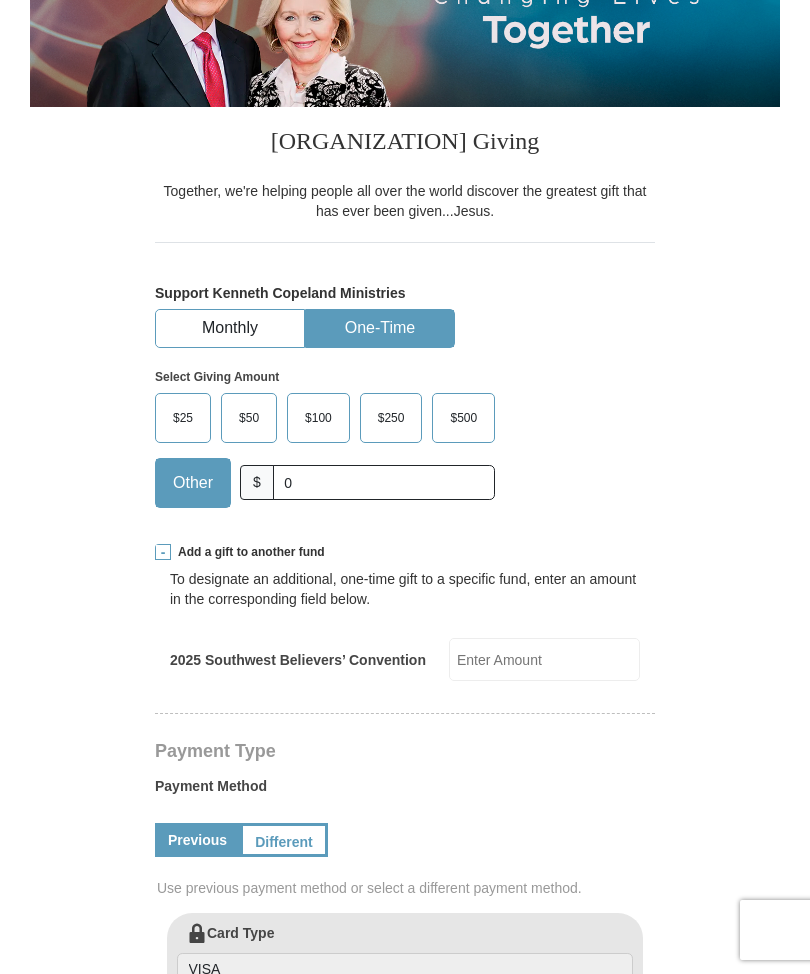 click on "2025 Southwest Believers’ Convention" at bounding box center [298, 660] 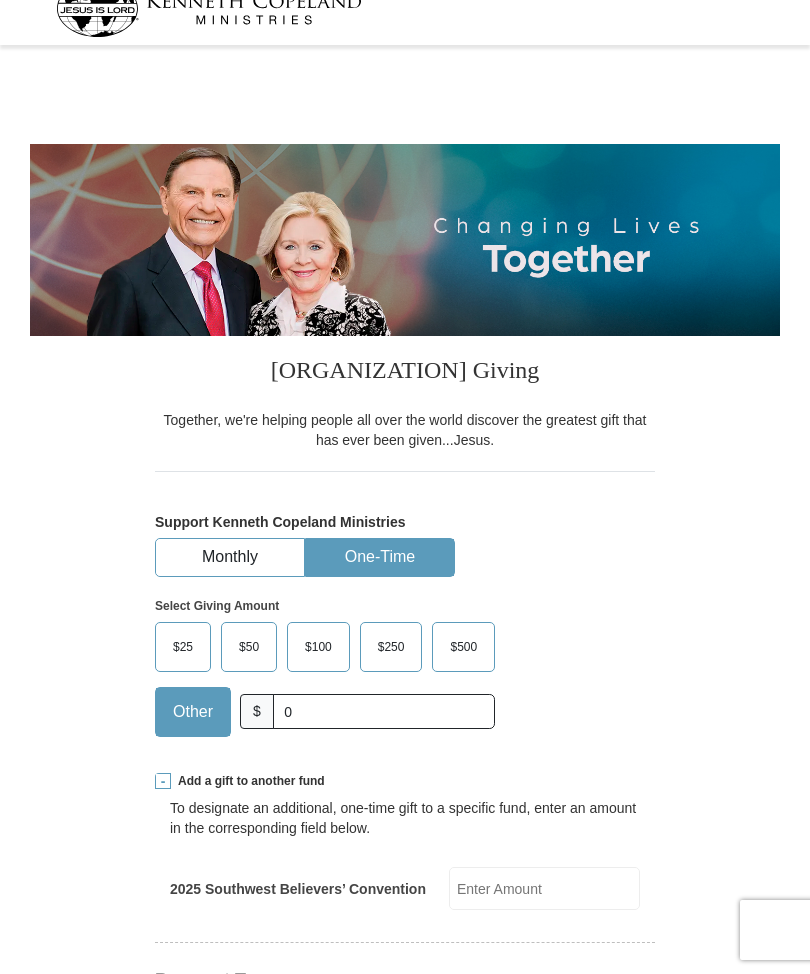scroll, scrollTop: 0, scrollLeft: 0, axis: both 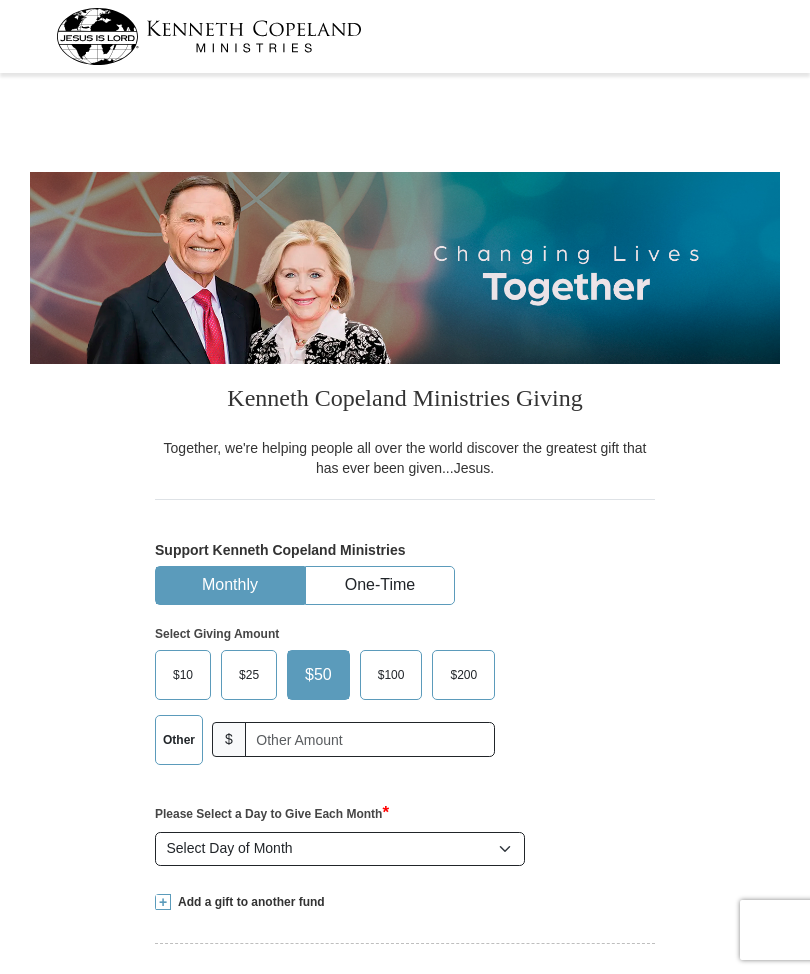 select on "[STATE]" 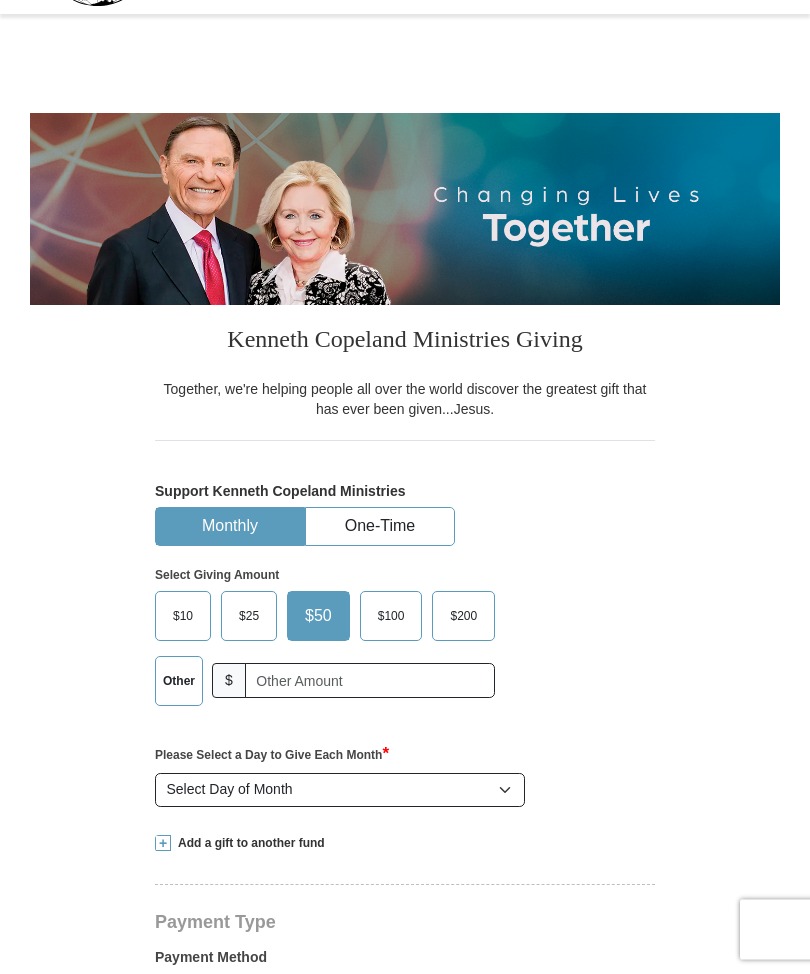scroll, scrollTop: 59, scrollLeft: 0, axis: vertical 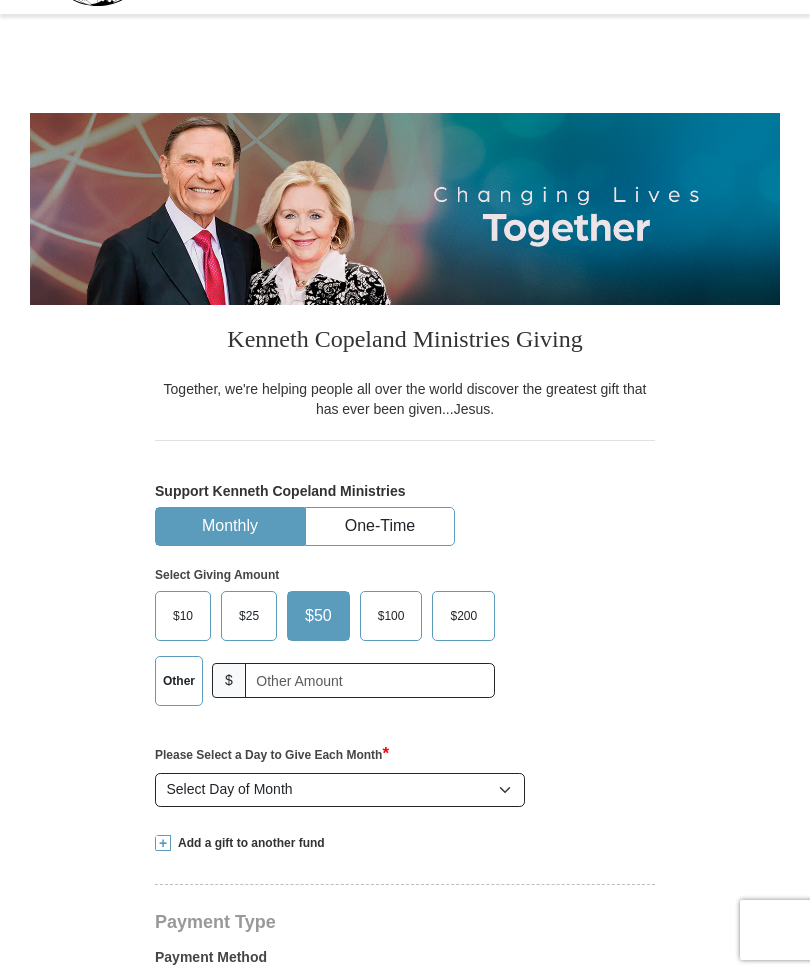 click on "Other" at bounding box center (179, 681) 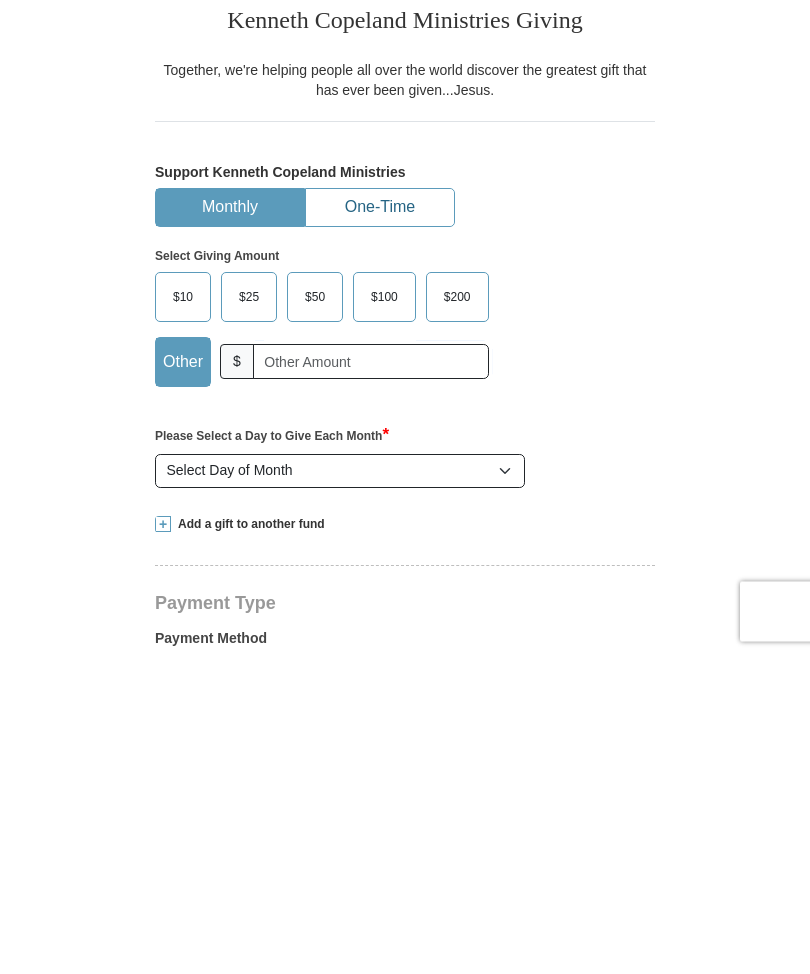 click on "One-Time" at bounding box center (380, 526) 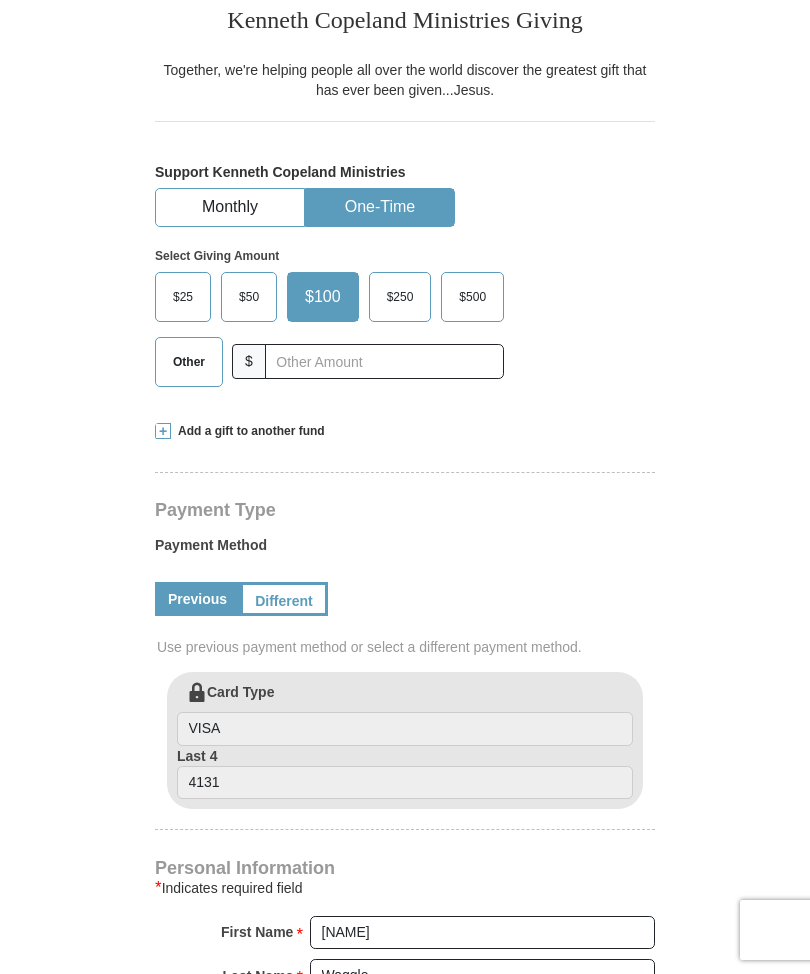 click on "Other" at bounding box center [189, 362] 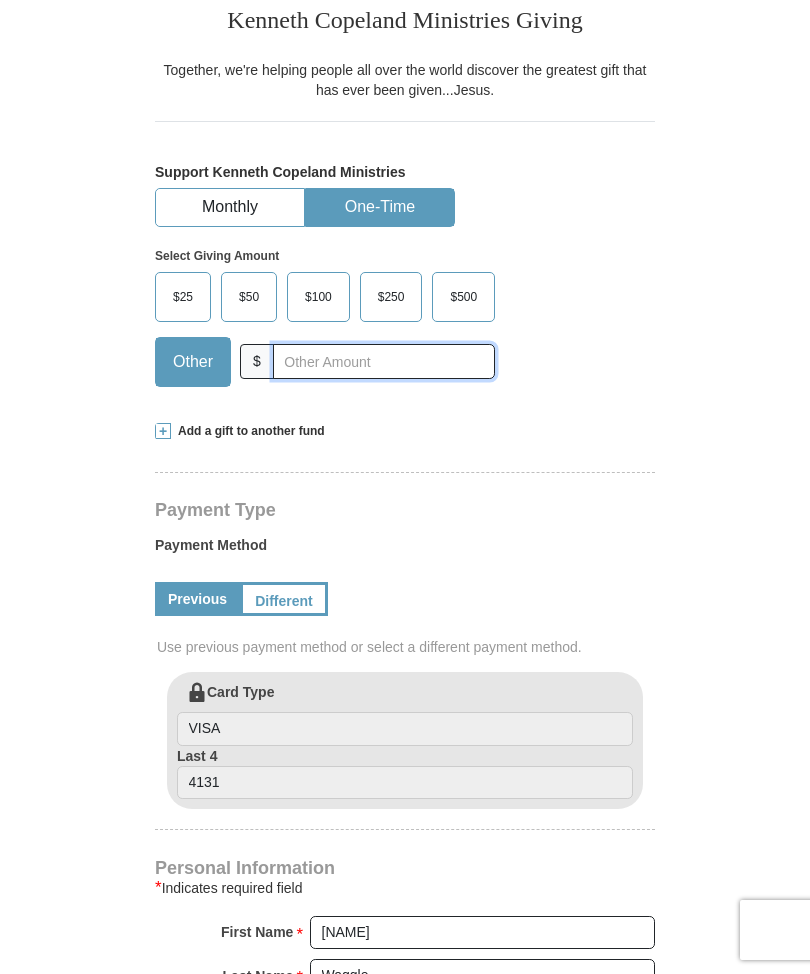 scroll, scrollTop: 377, scrollLeft: 0, axis: vertical 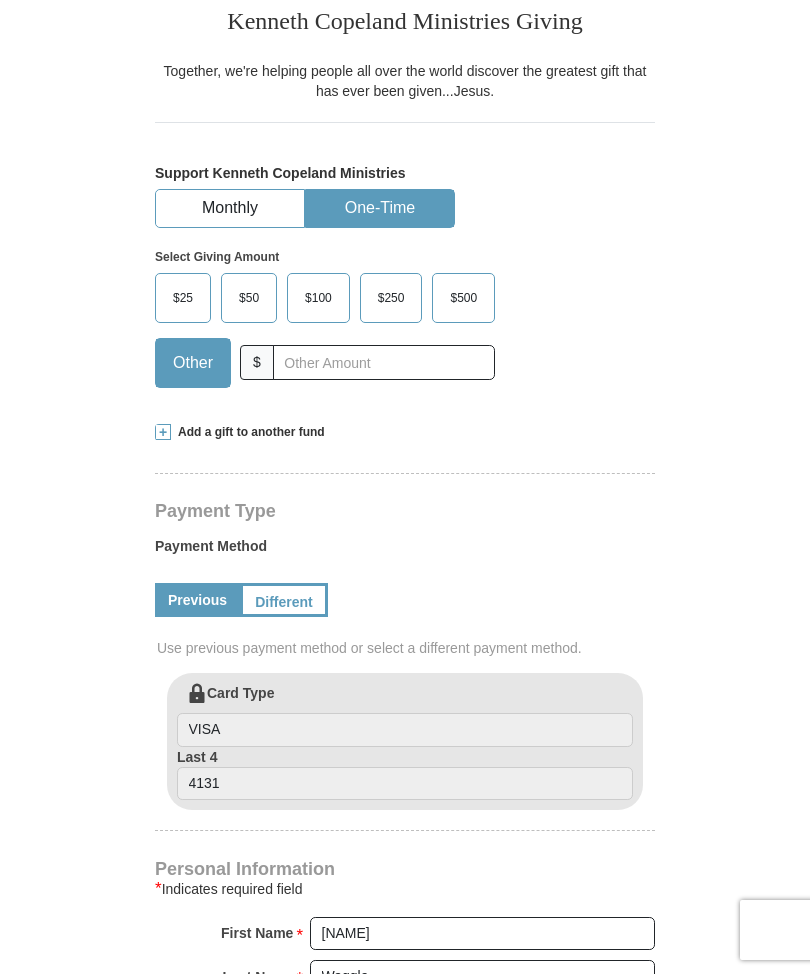 click on "Add a gift to another fund" at bounding box center (248, 432) 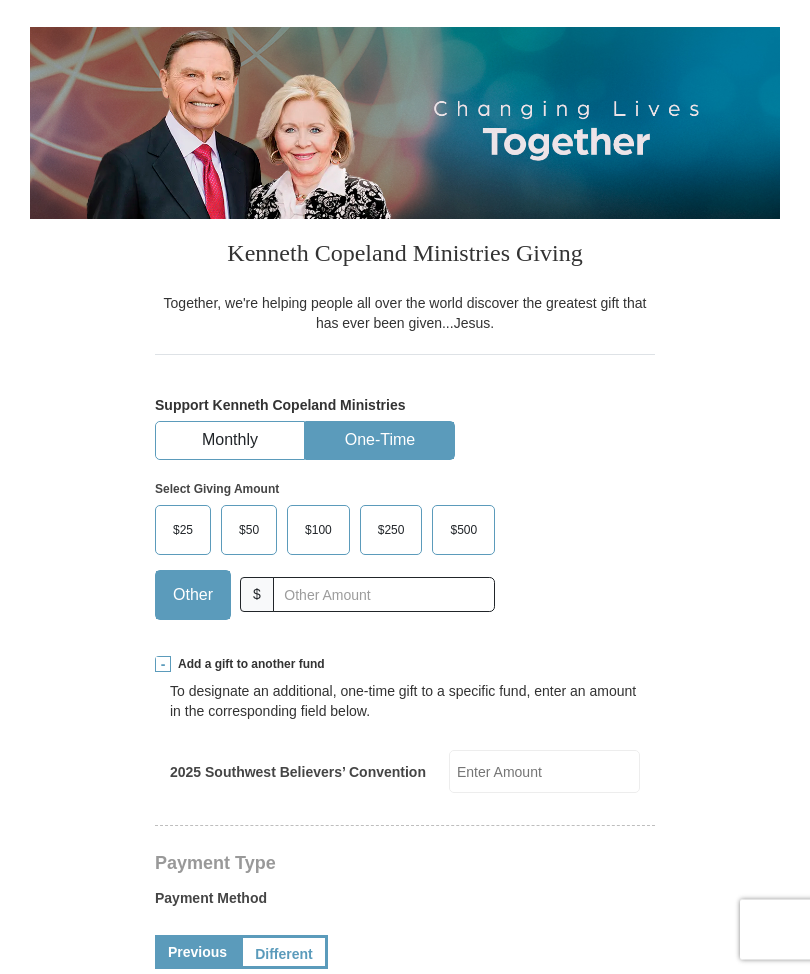 scroll, scrollTop: 0, scrollLeft: 0, axis: both 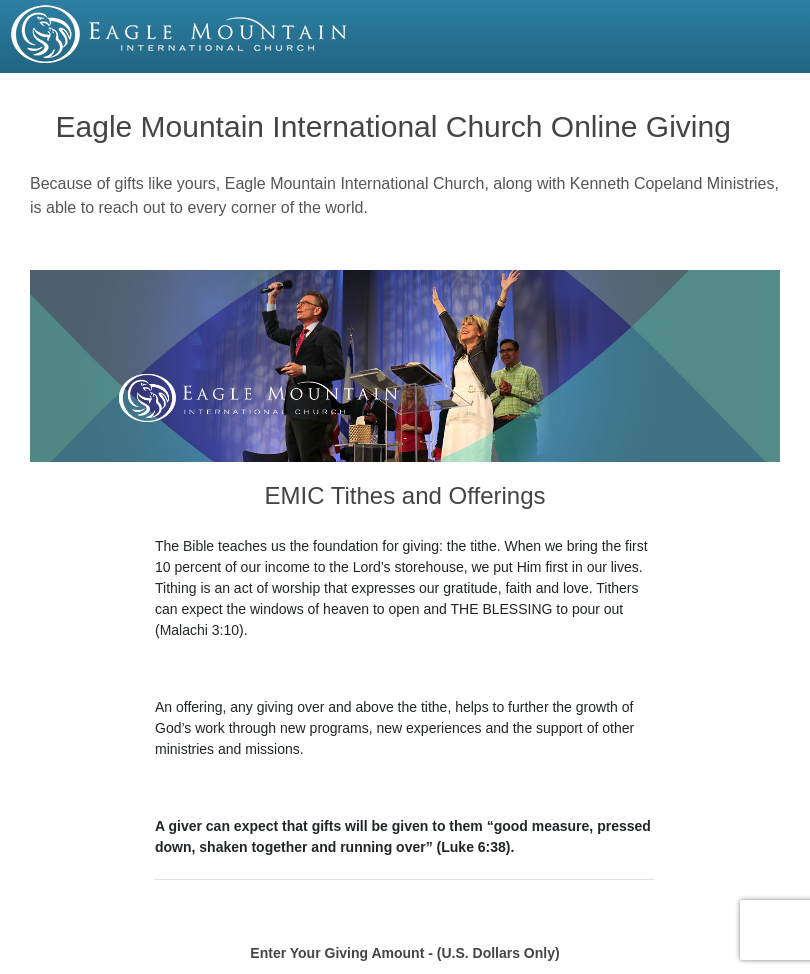 select on "[STATE]" 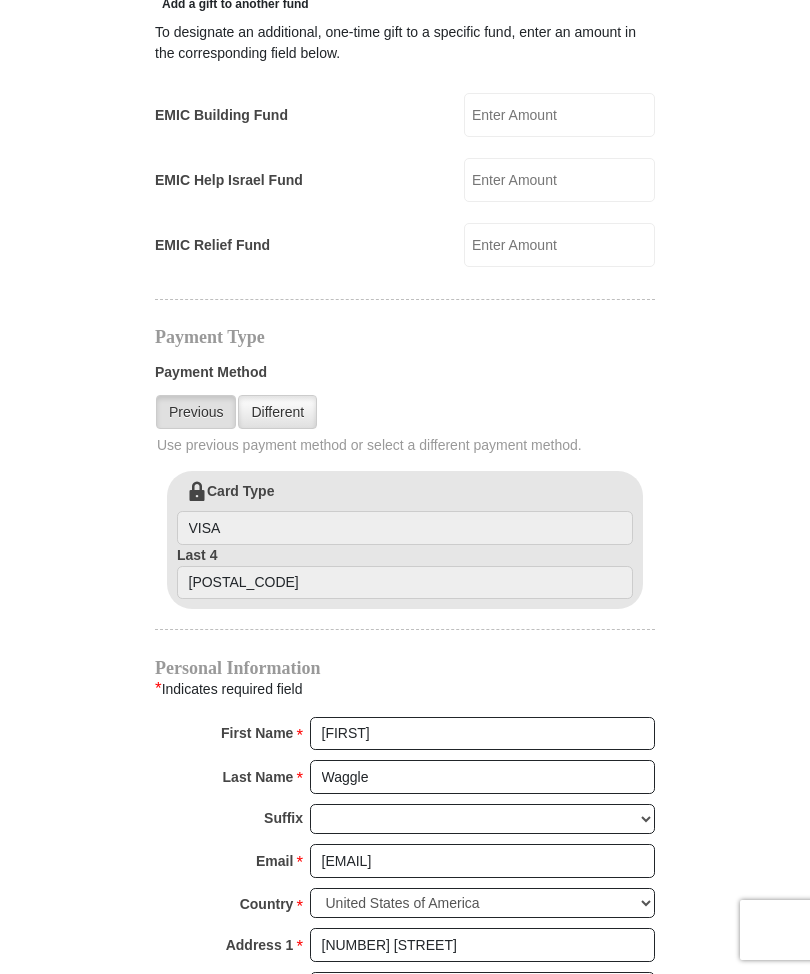 scroll, scrollTop: 0, scrollLeft: 0, axis: both 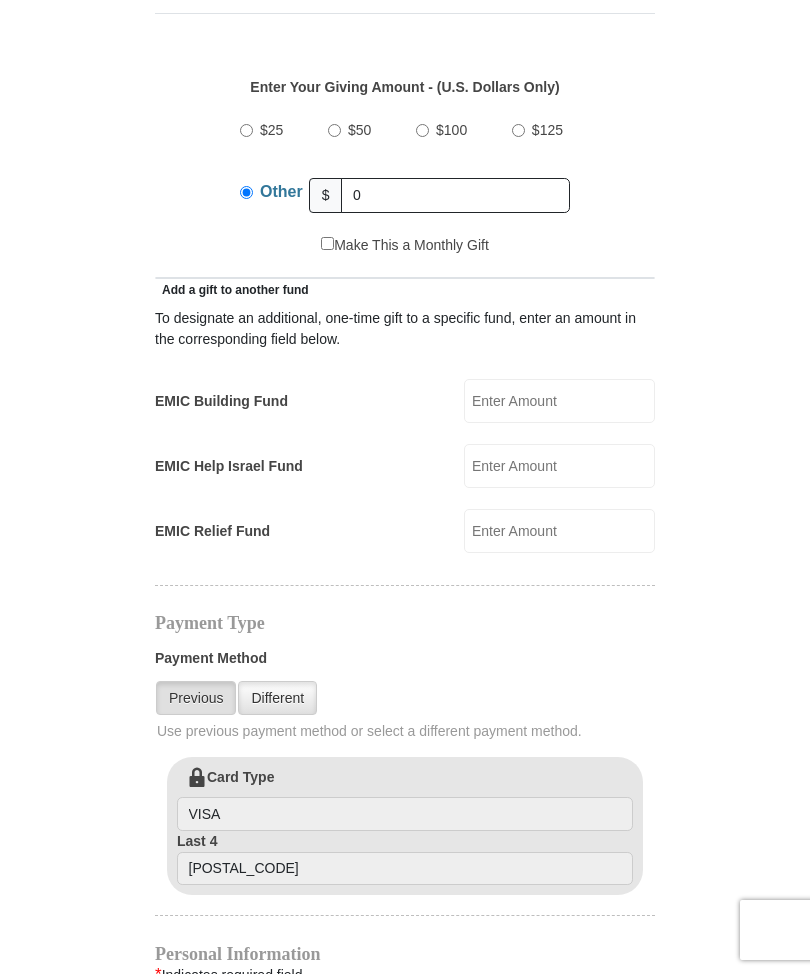 click on "Add a gift to another fund" at bounding box center (232, 290) 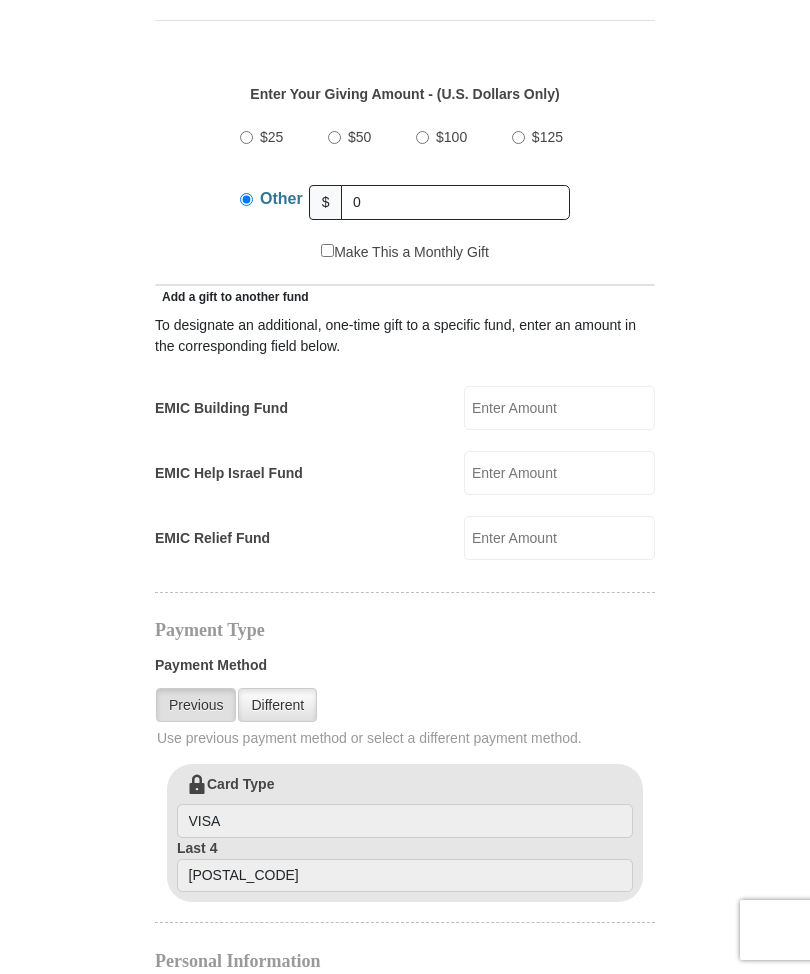 scroll, scrollTop: 886, scrollLeft: 0, axis: vertical 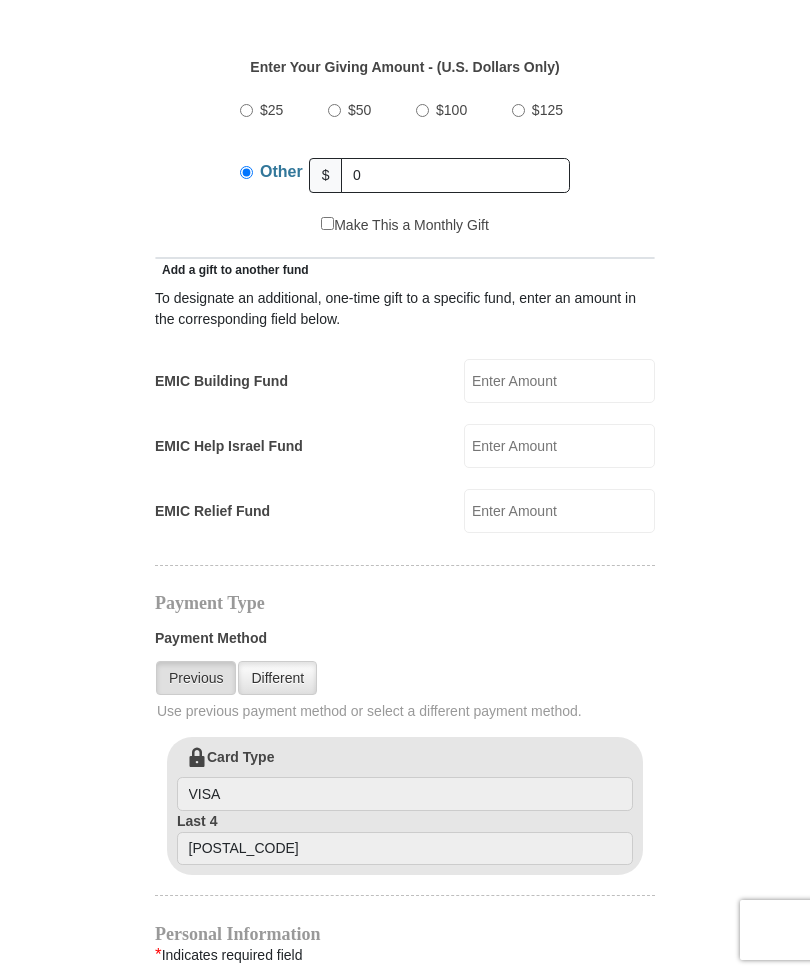 click on "To designate an additional, one-time gift to a specific fund, enter an amount in the corresponding field below." at bounding box center (405, 309) 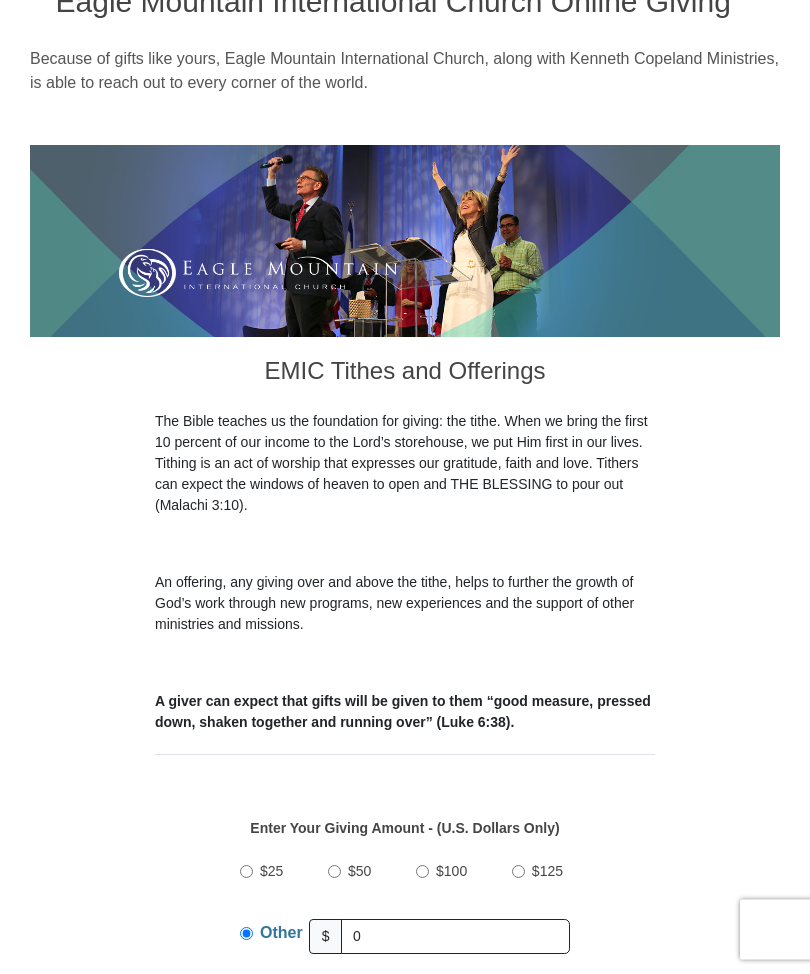 scroll, scrollTop: 0, scrollLeft: 0, axis: both 